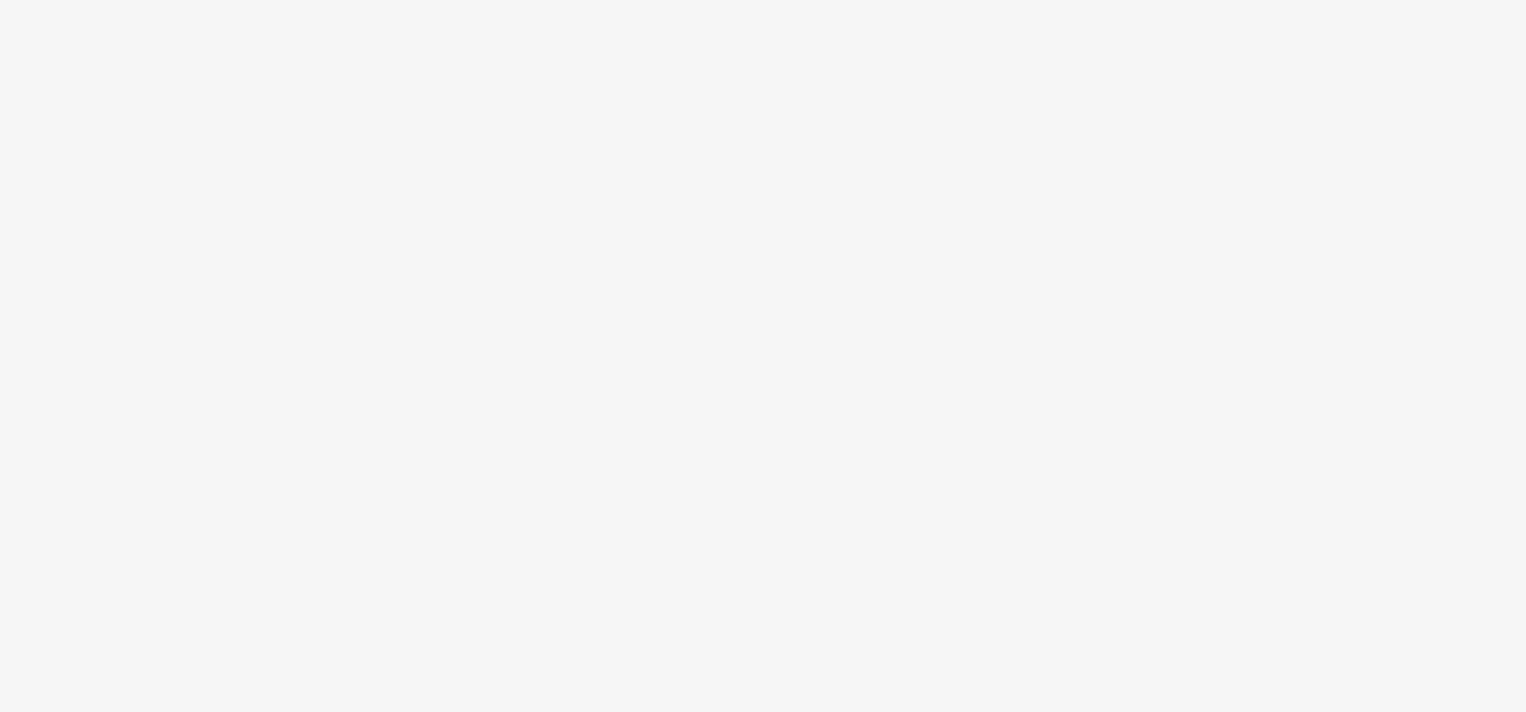 scroll, scrollTop: 0, scrollLeft: 0, axis: both 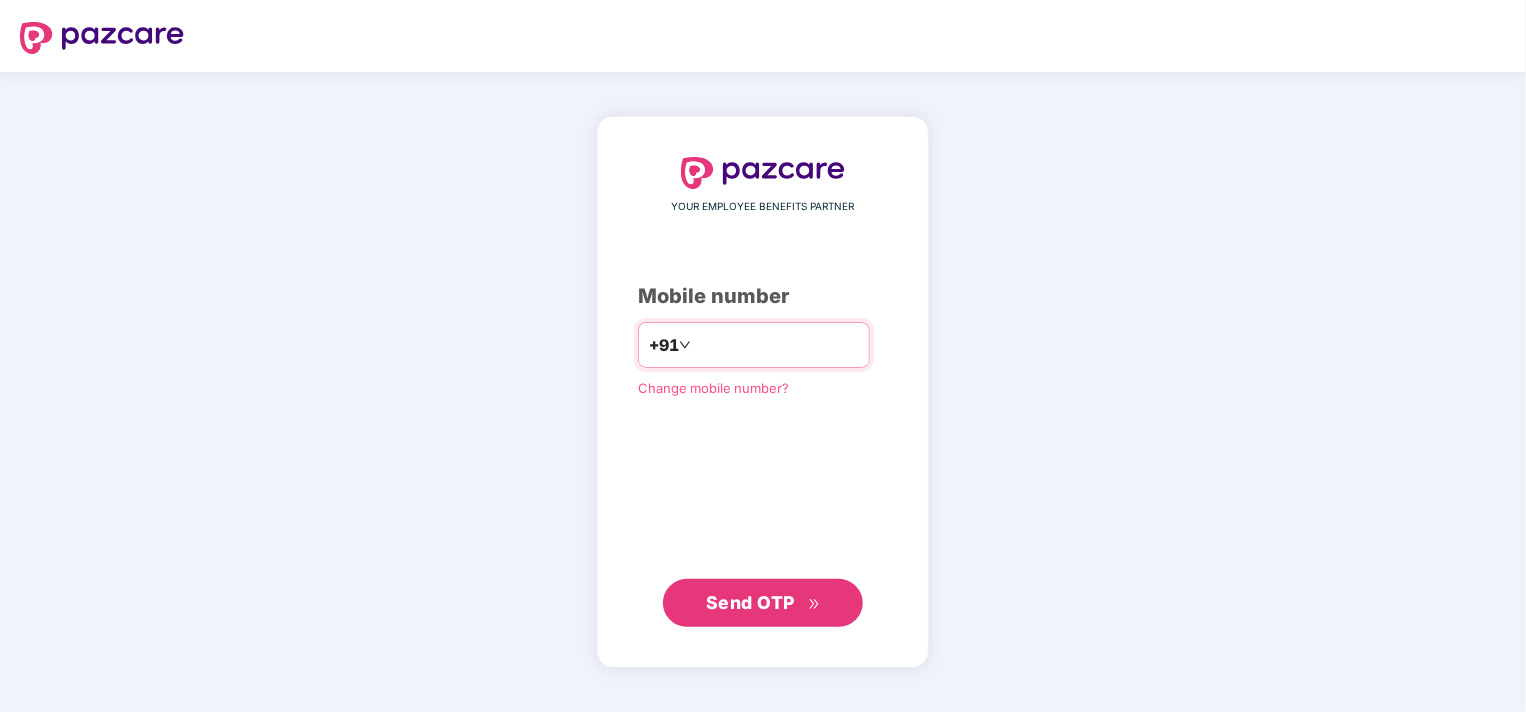 click on "**********" at bounding box center [777, 345] 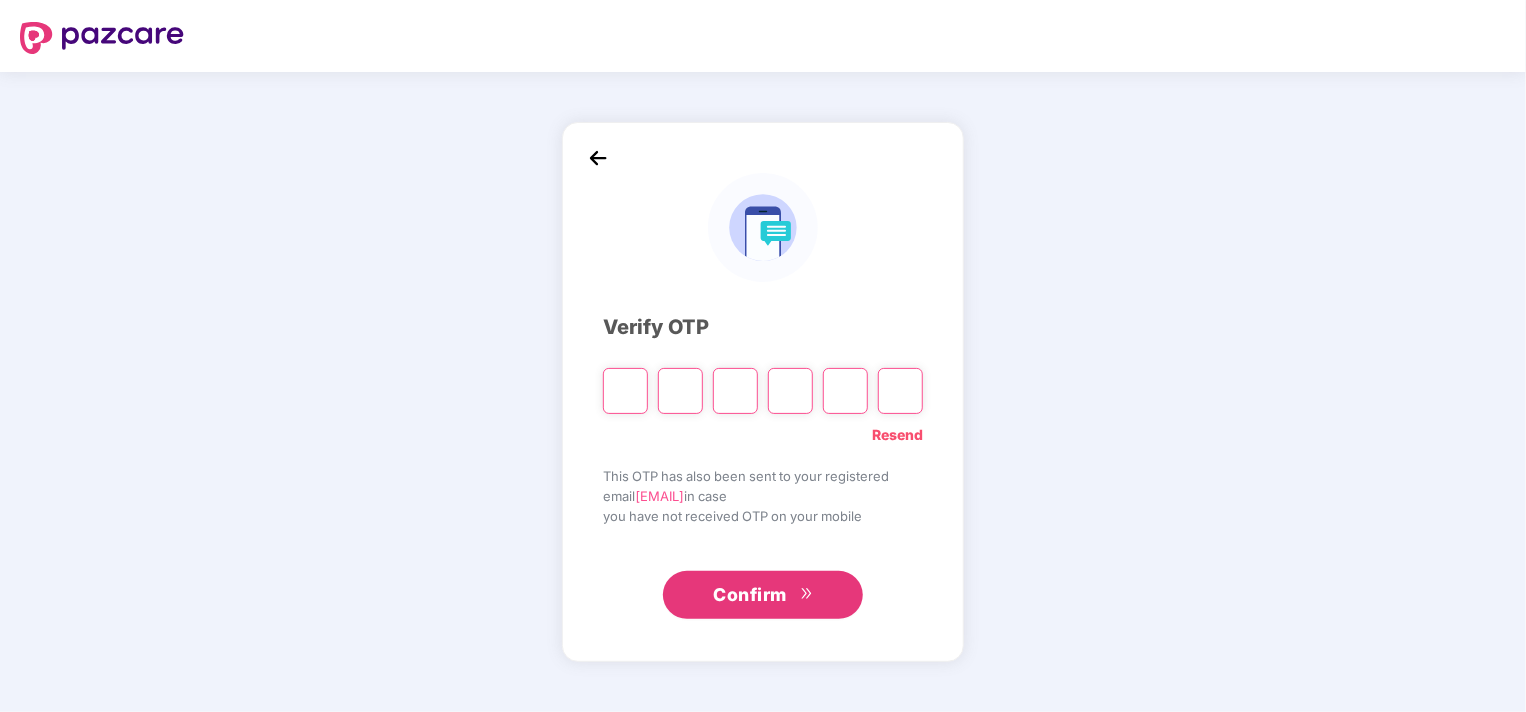 type on "*" 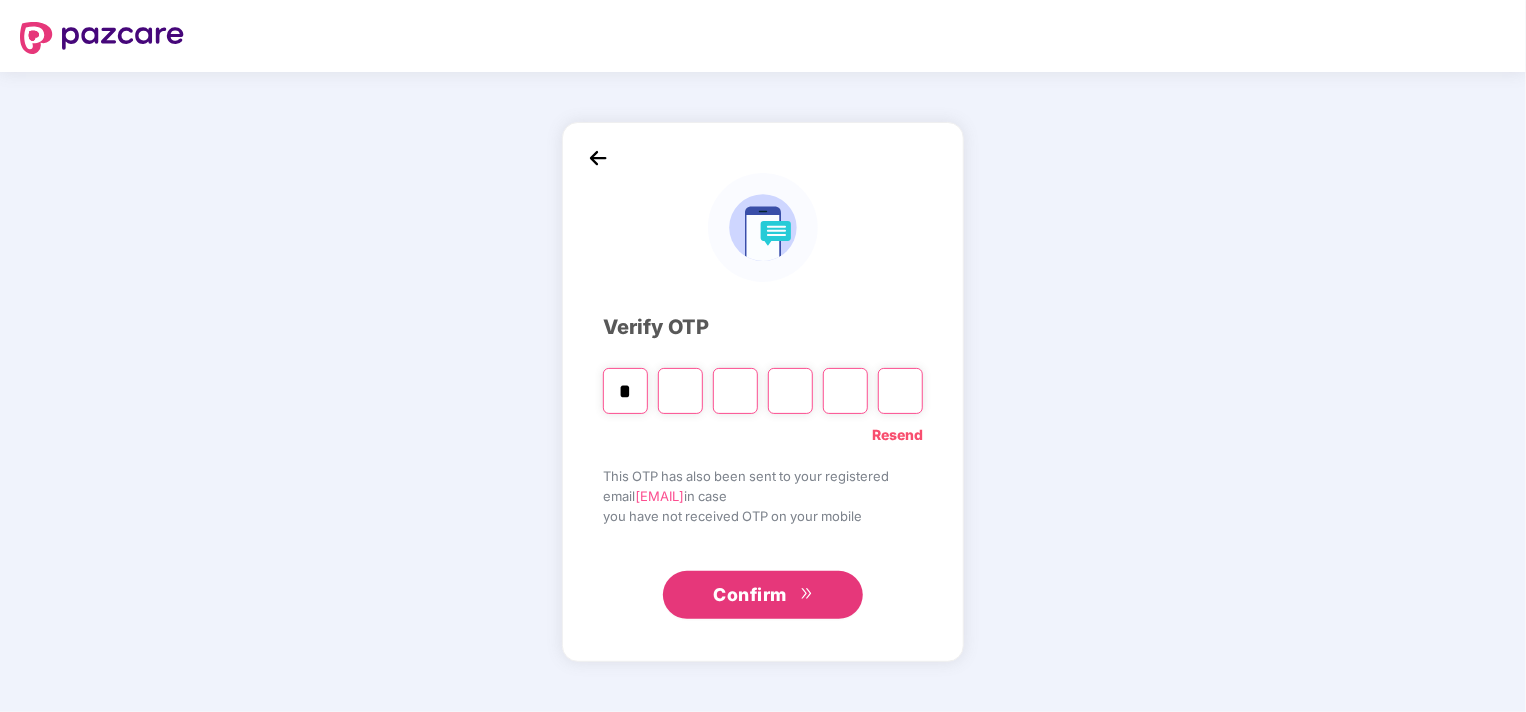 type on "*" 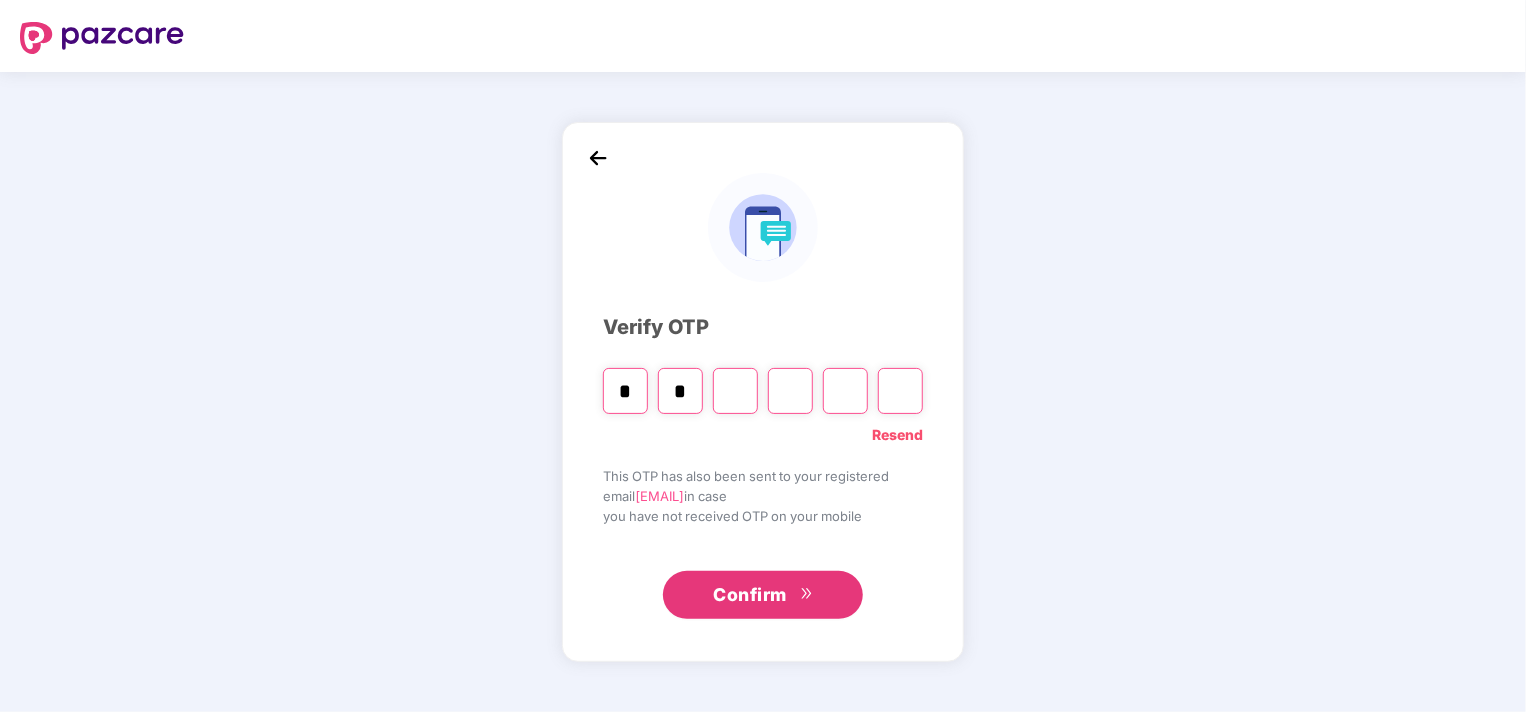 type on "*" 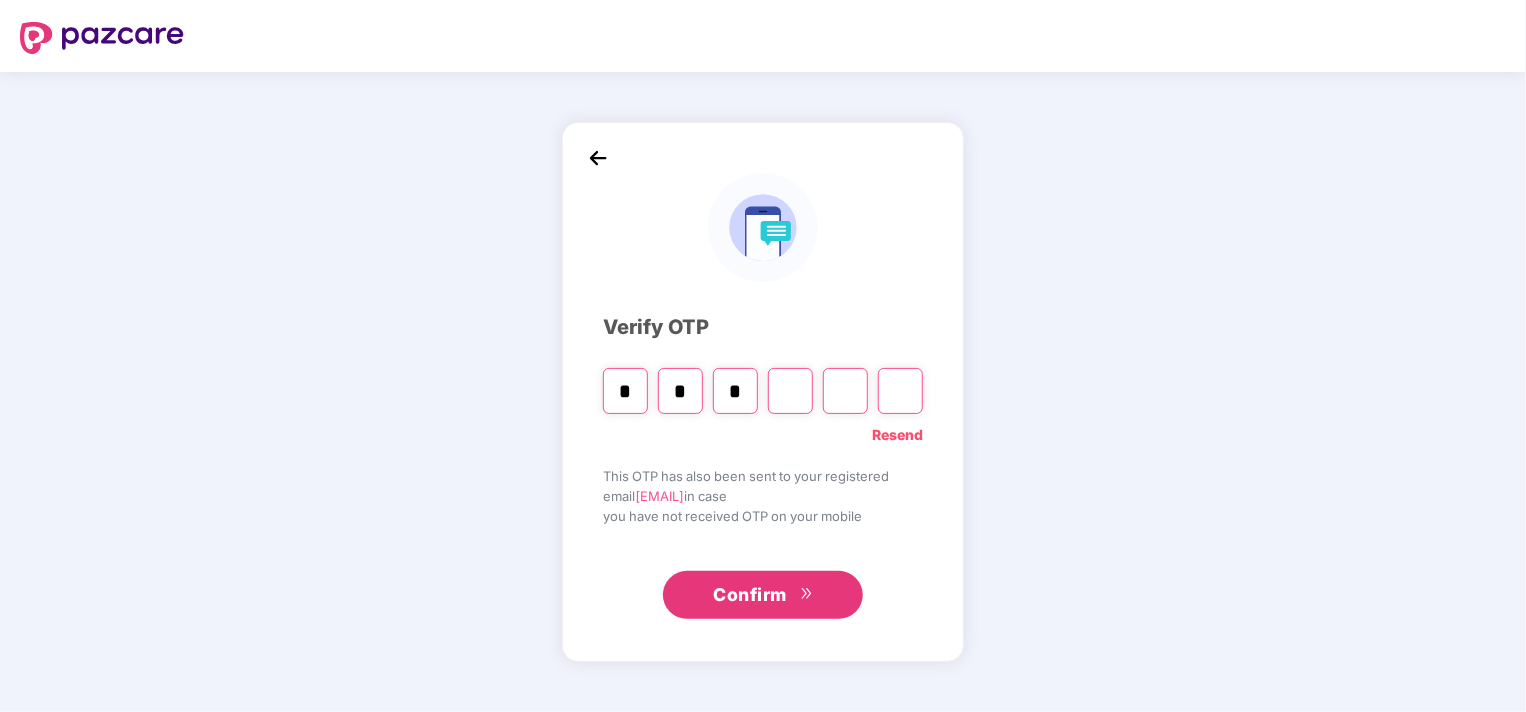 type on "*" 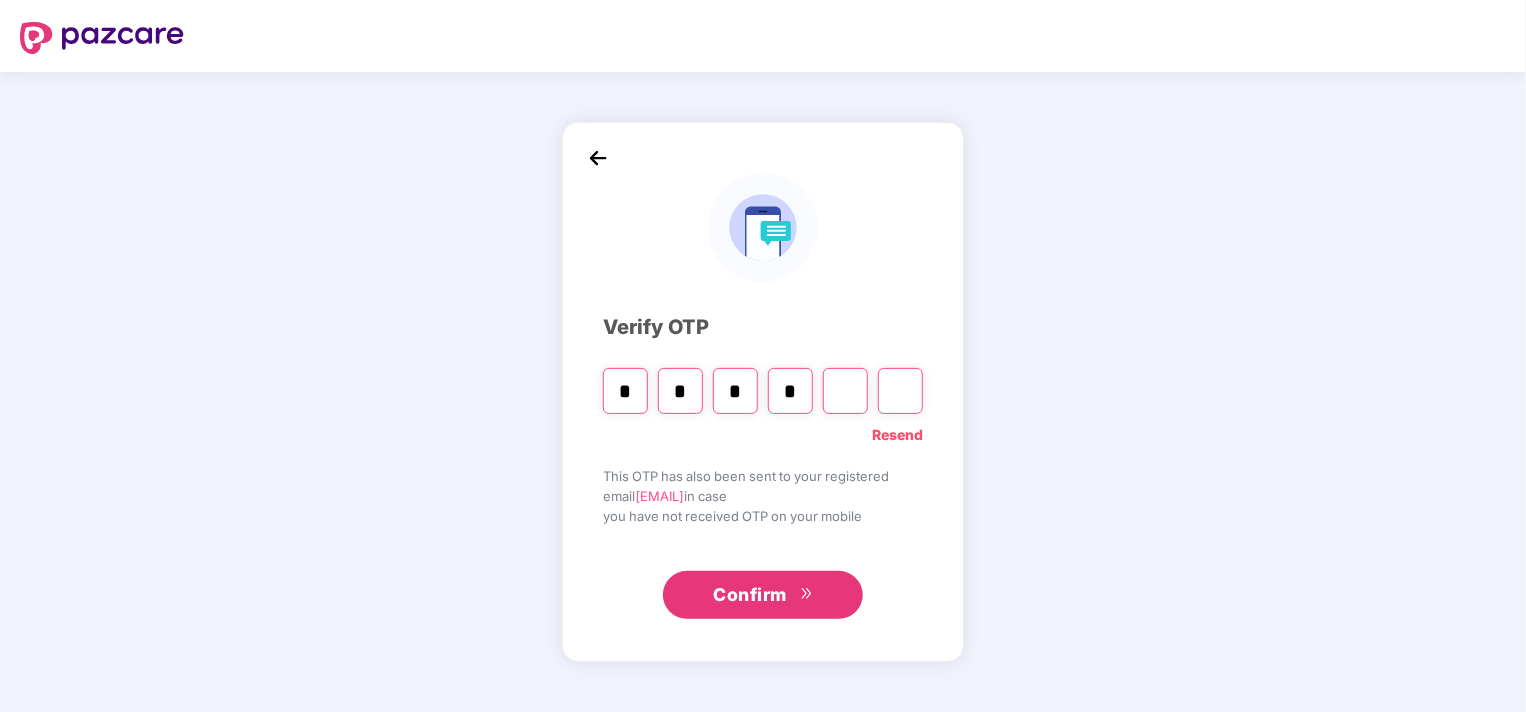 type on "*" 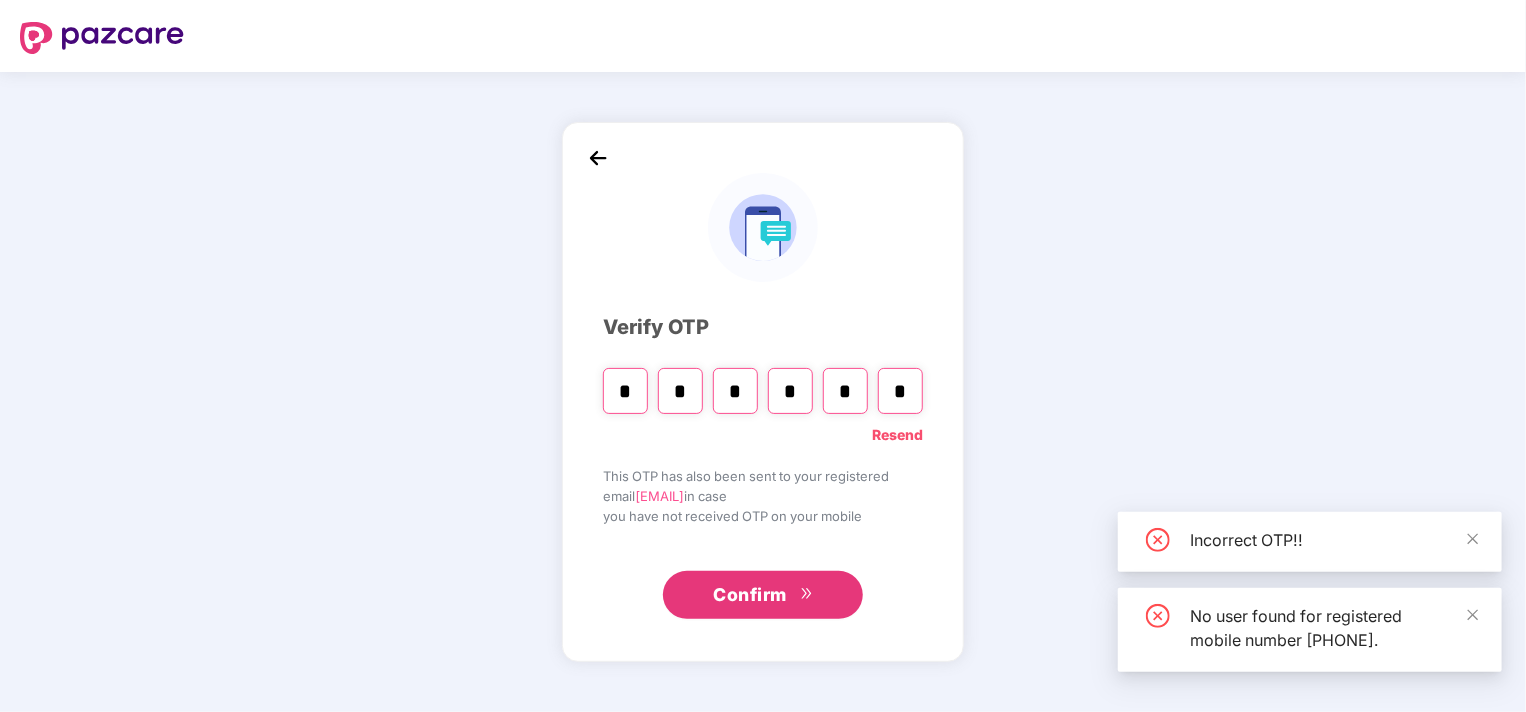 type on "*" 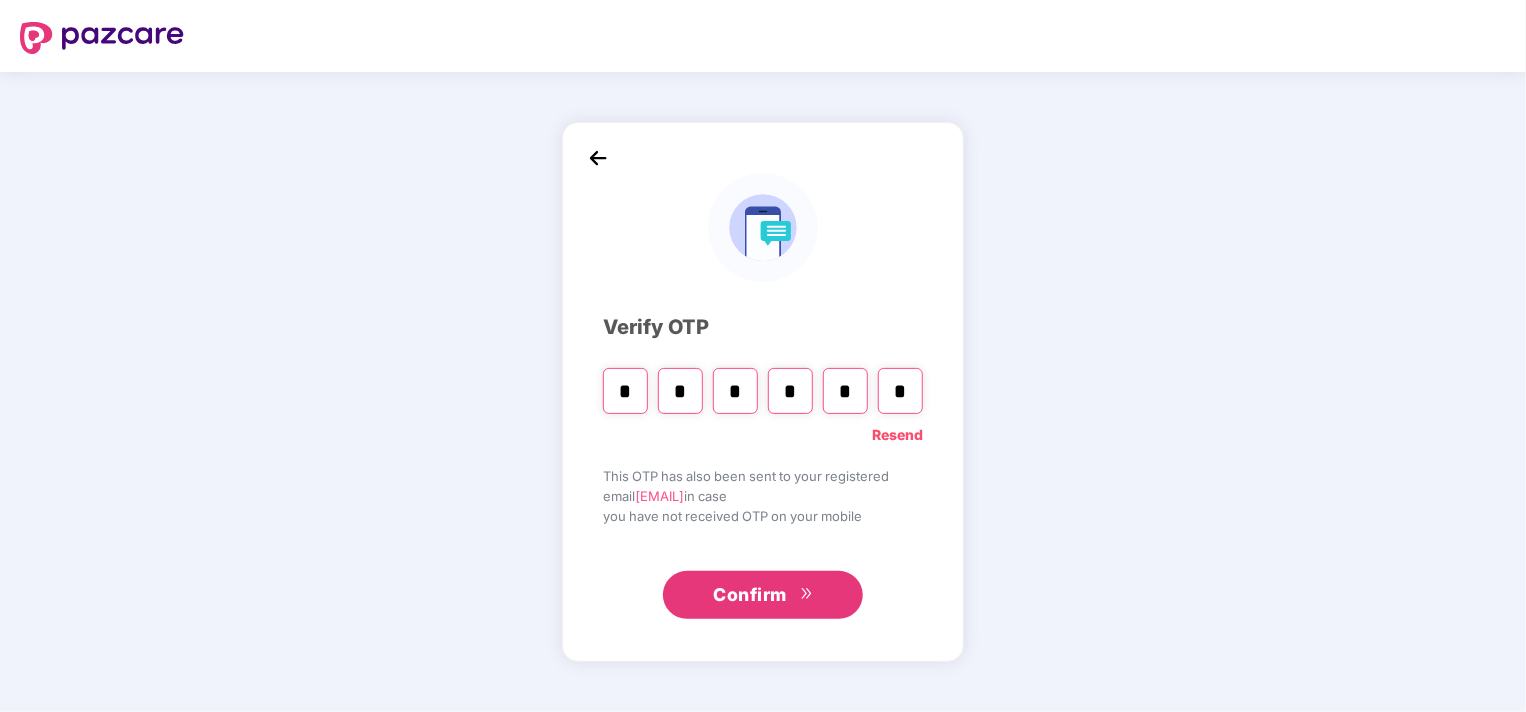 click on "*" at bounding box center (845, 391) 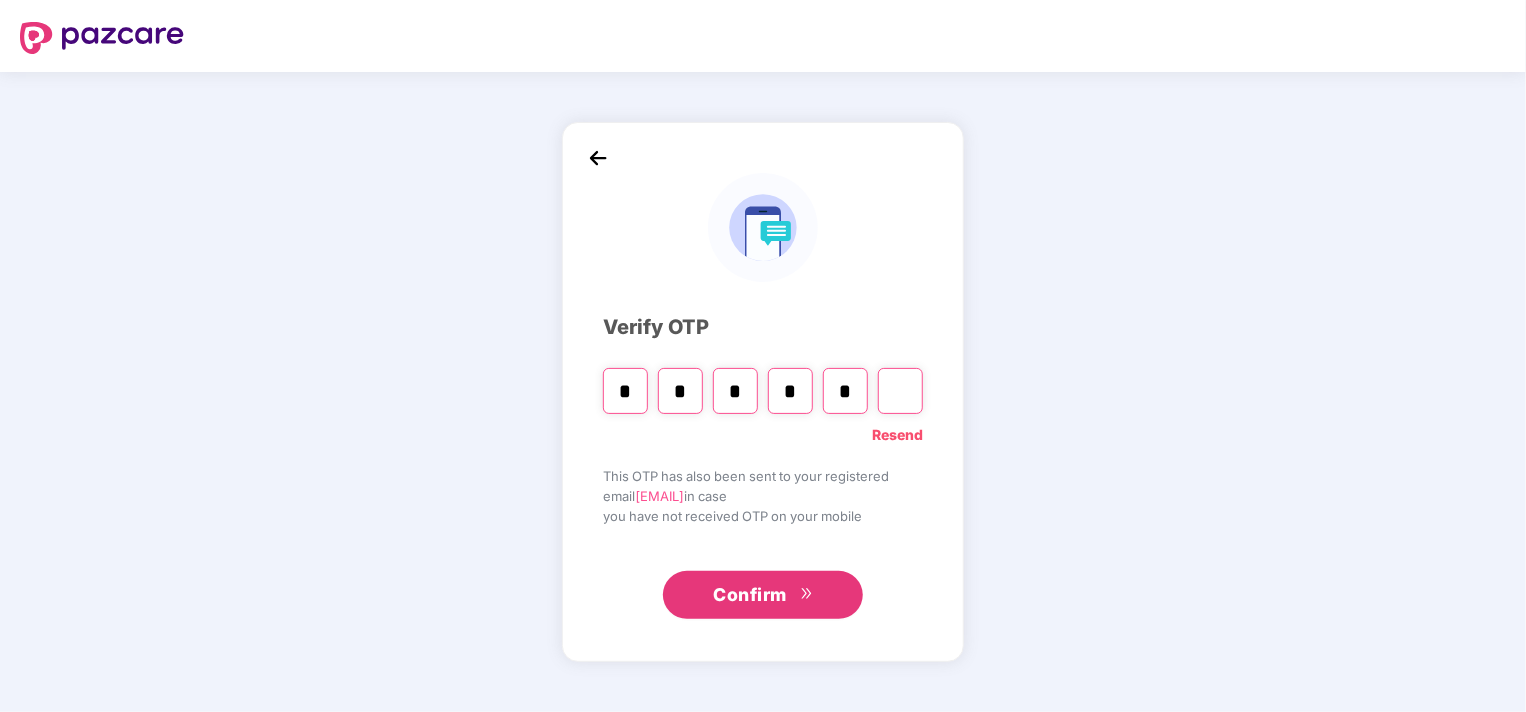 click on "*" at bounding box center (790, 391) 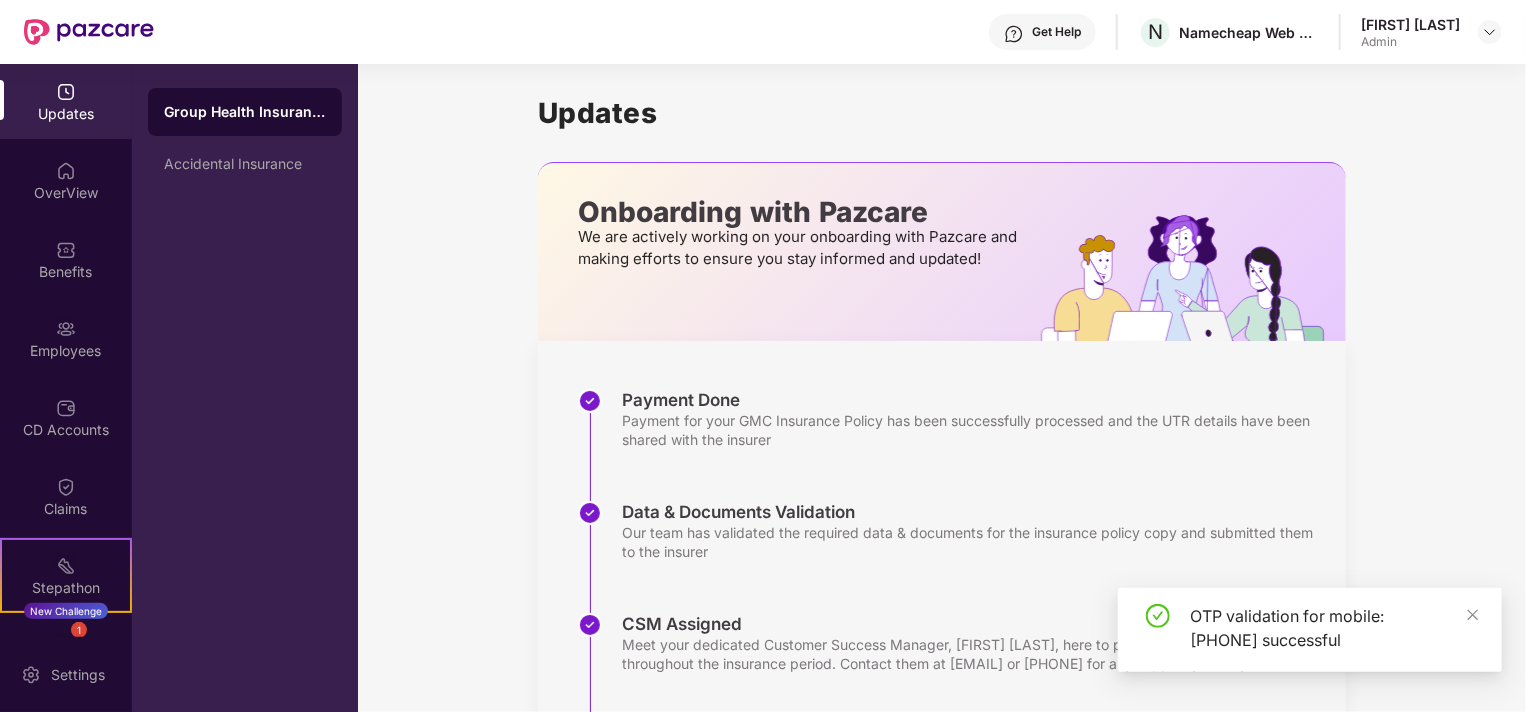 click at bounding box center [89, 32] 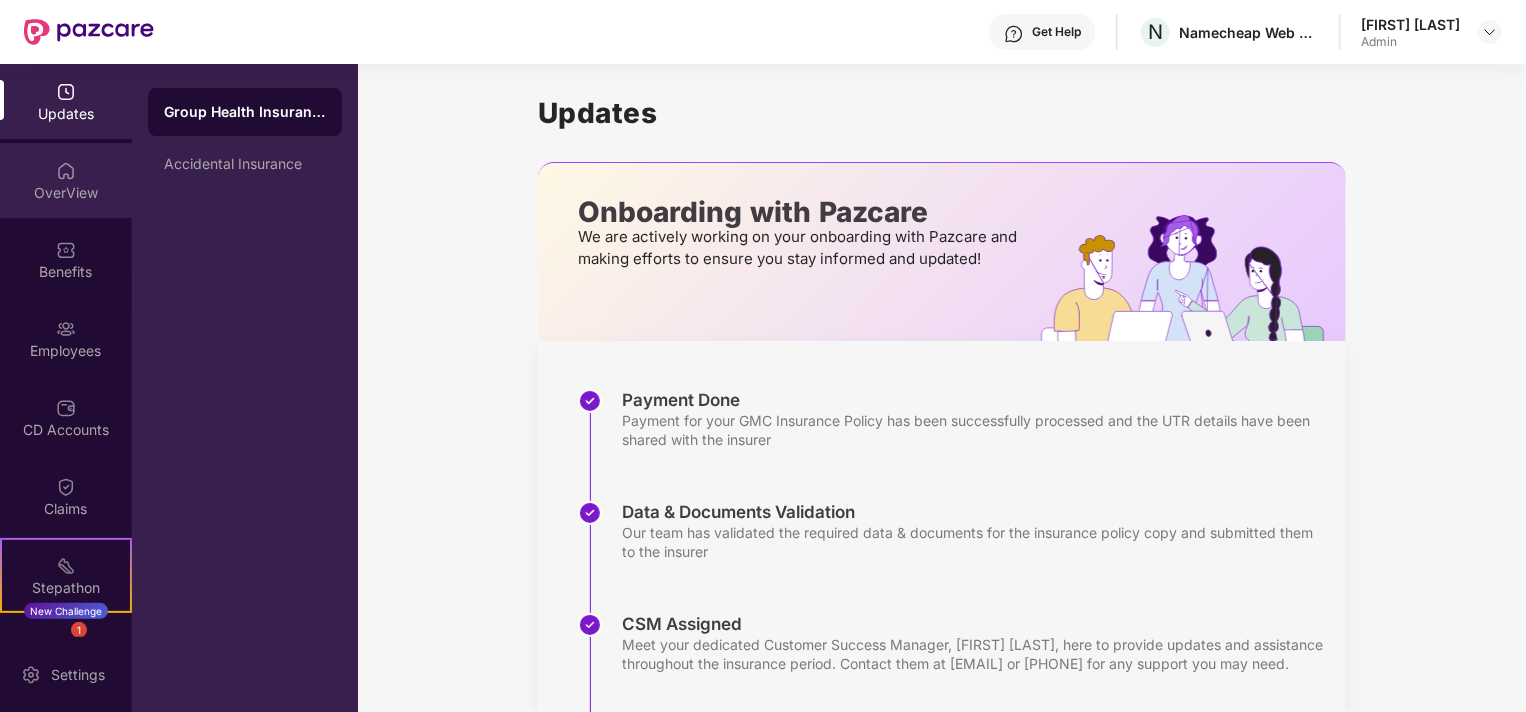 click at bounding box center [66, 171] 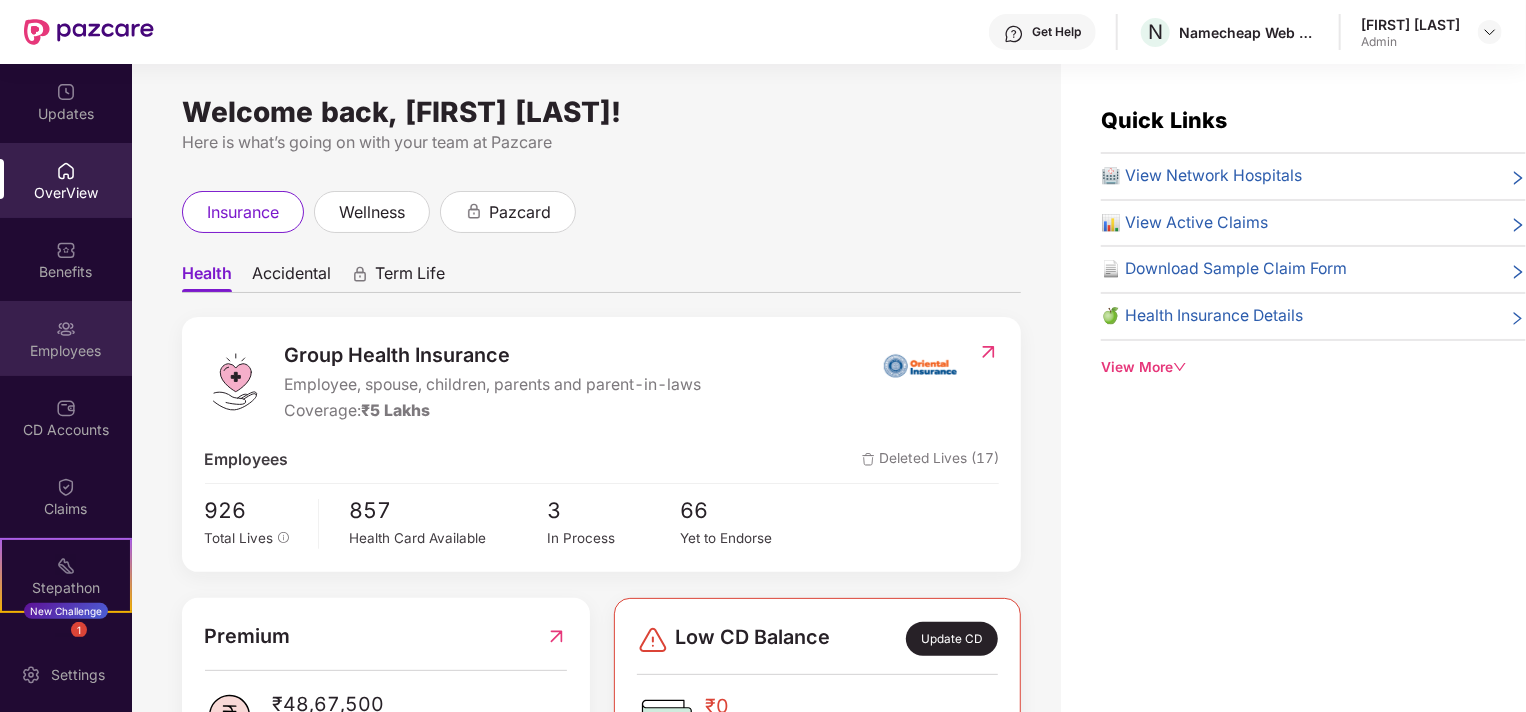 click on "Employees" at bounding box center (66, 351) 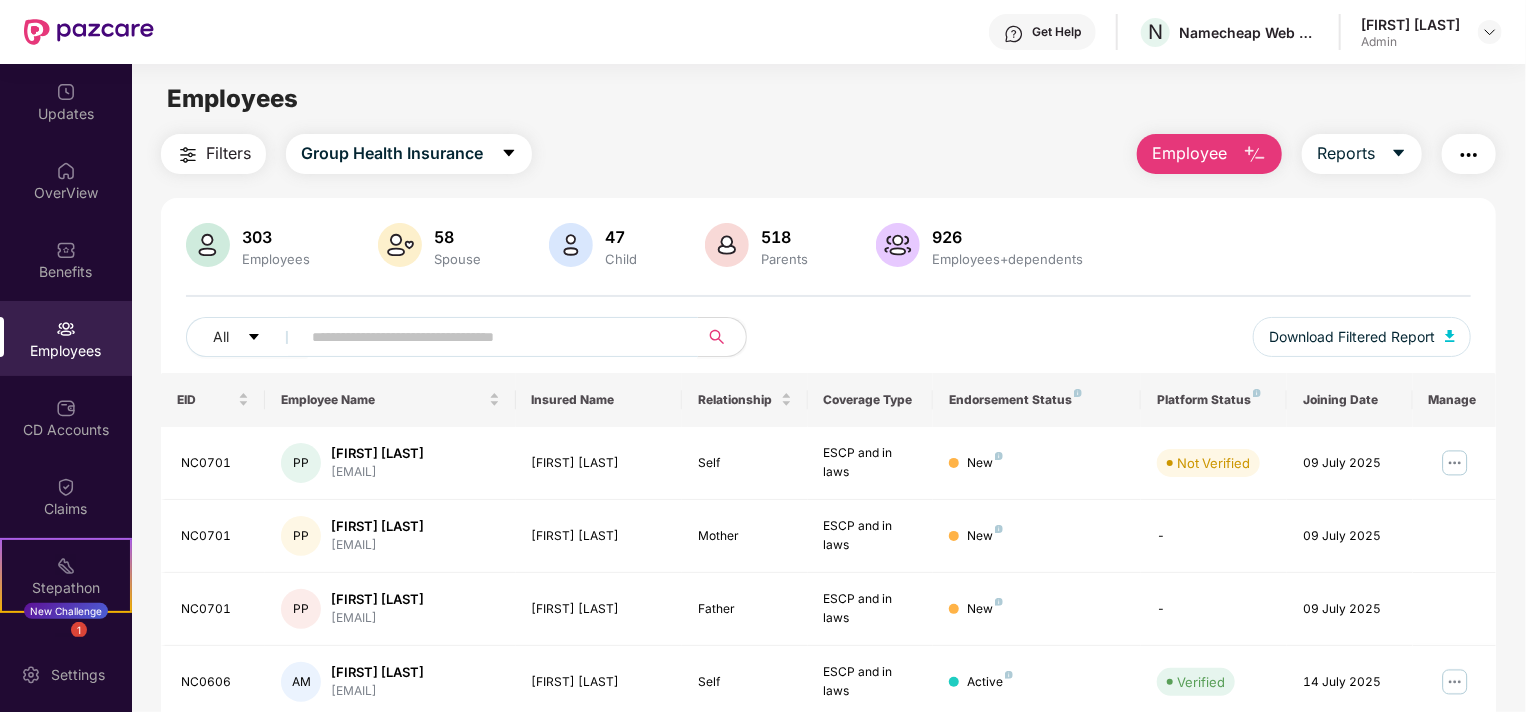 click at bounding box center (491, 337) 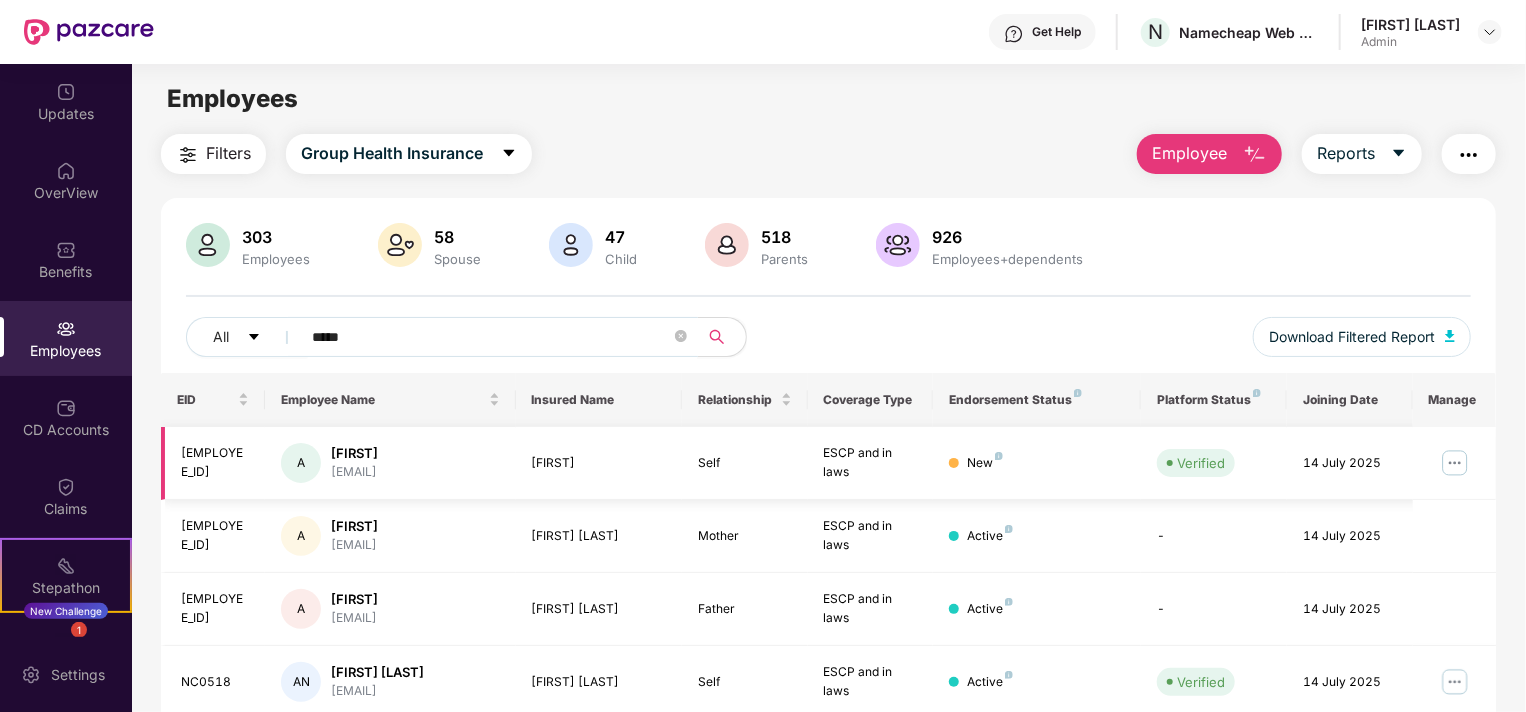 type on "*****" 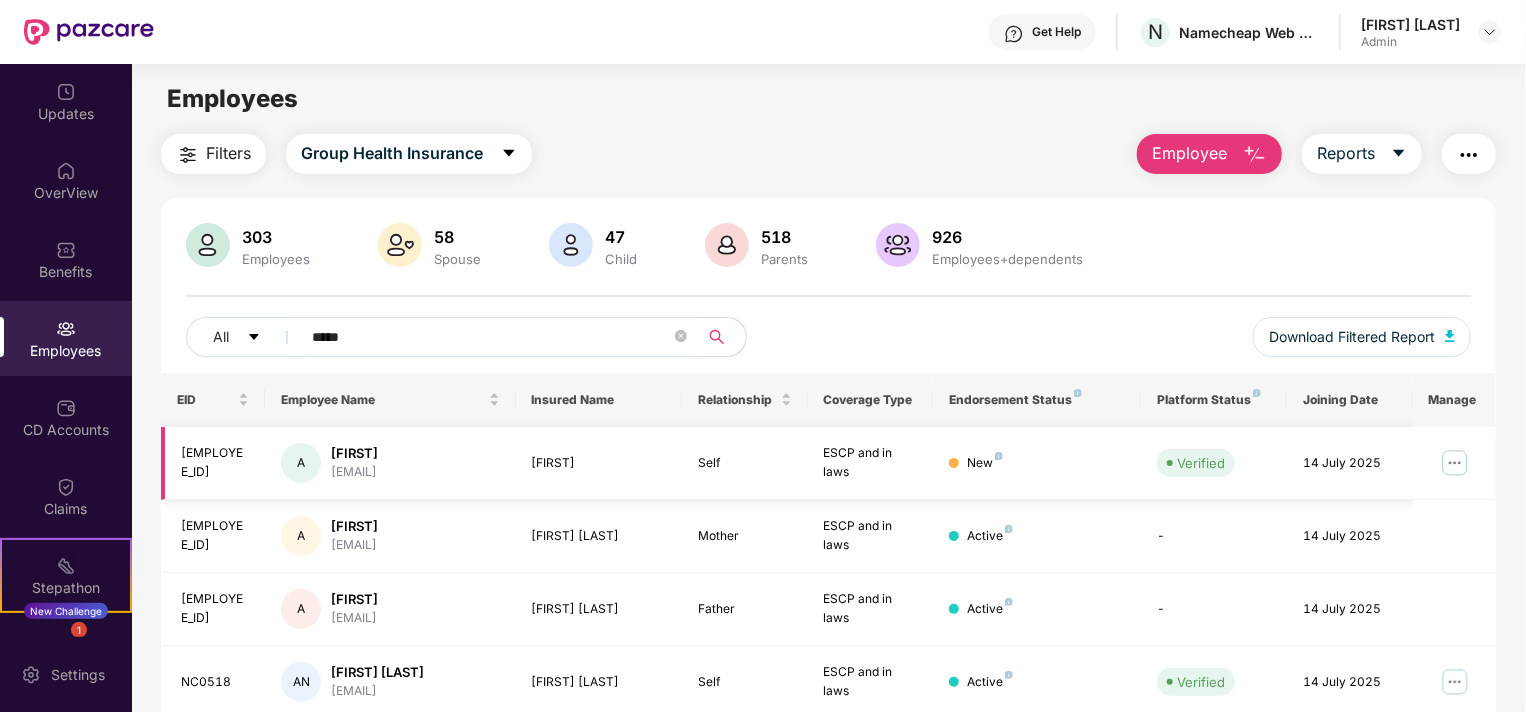 click at bounding box center [1455, 463] 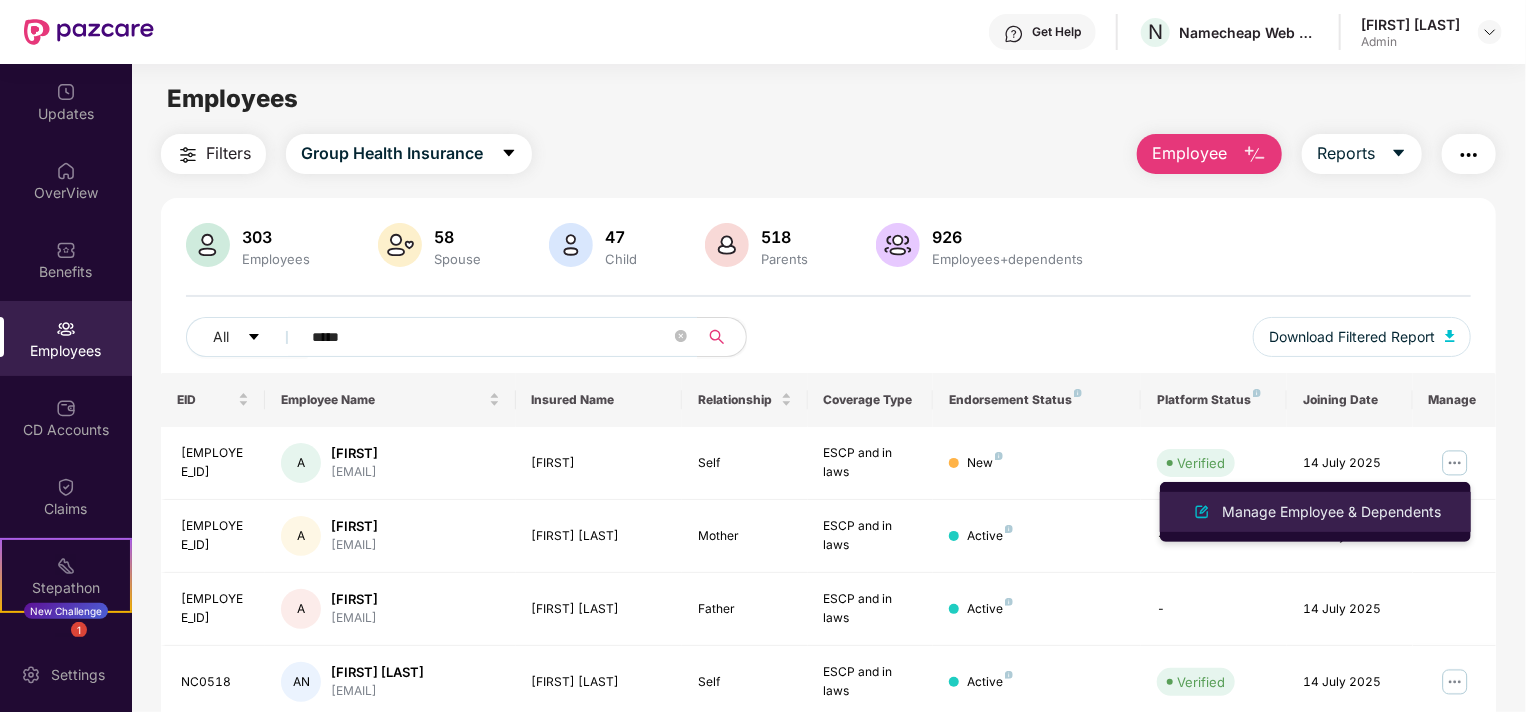 click on "Manage Employee & Dependents" at bounding box center (1315, 512) 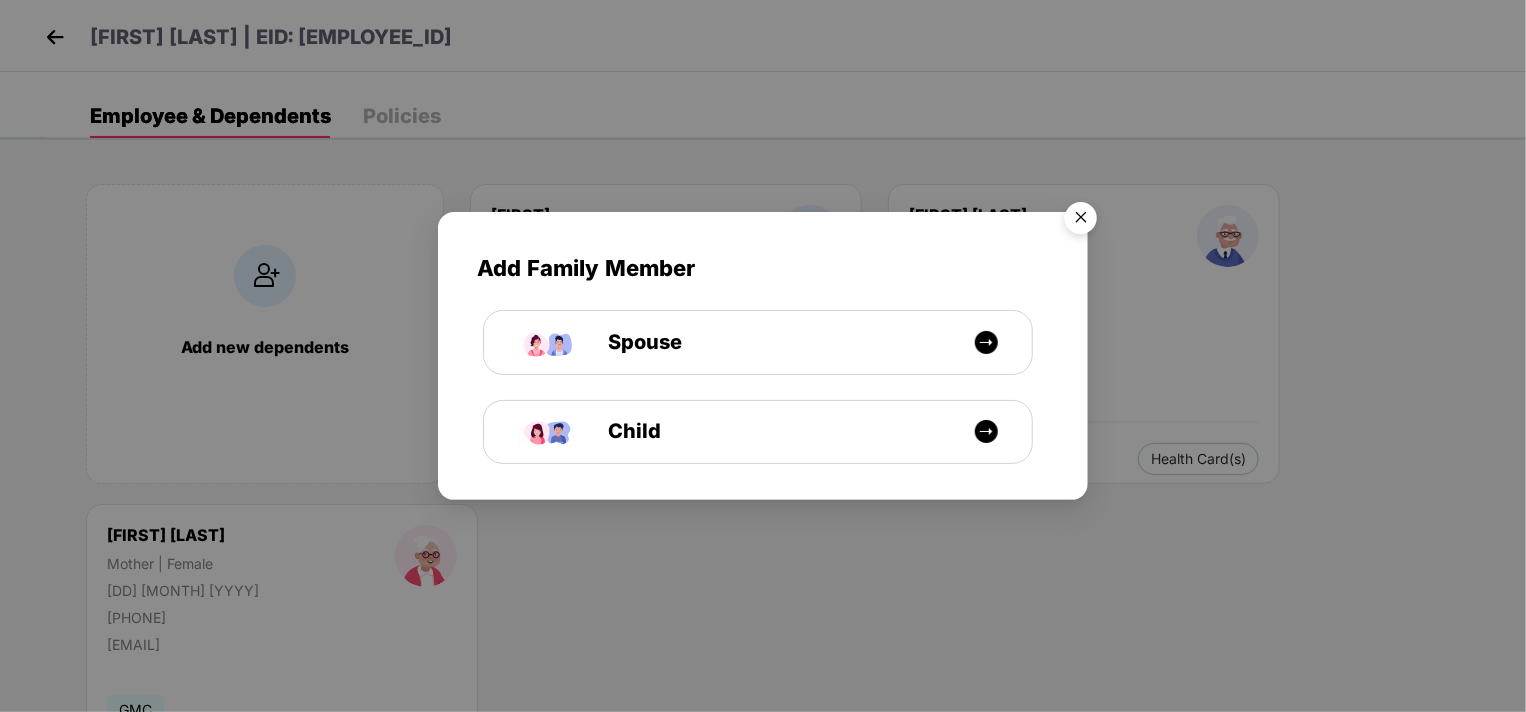 click at bounding box center [1081, 221] 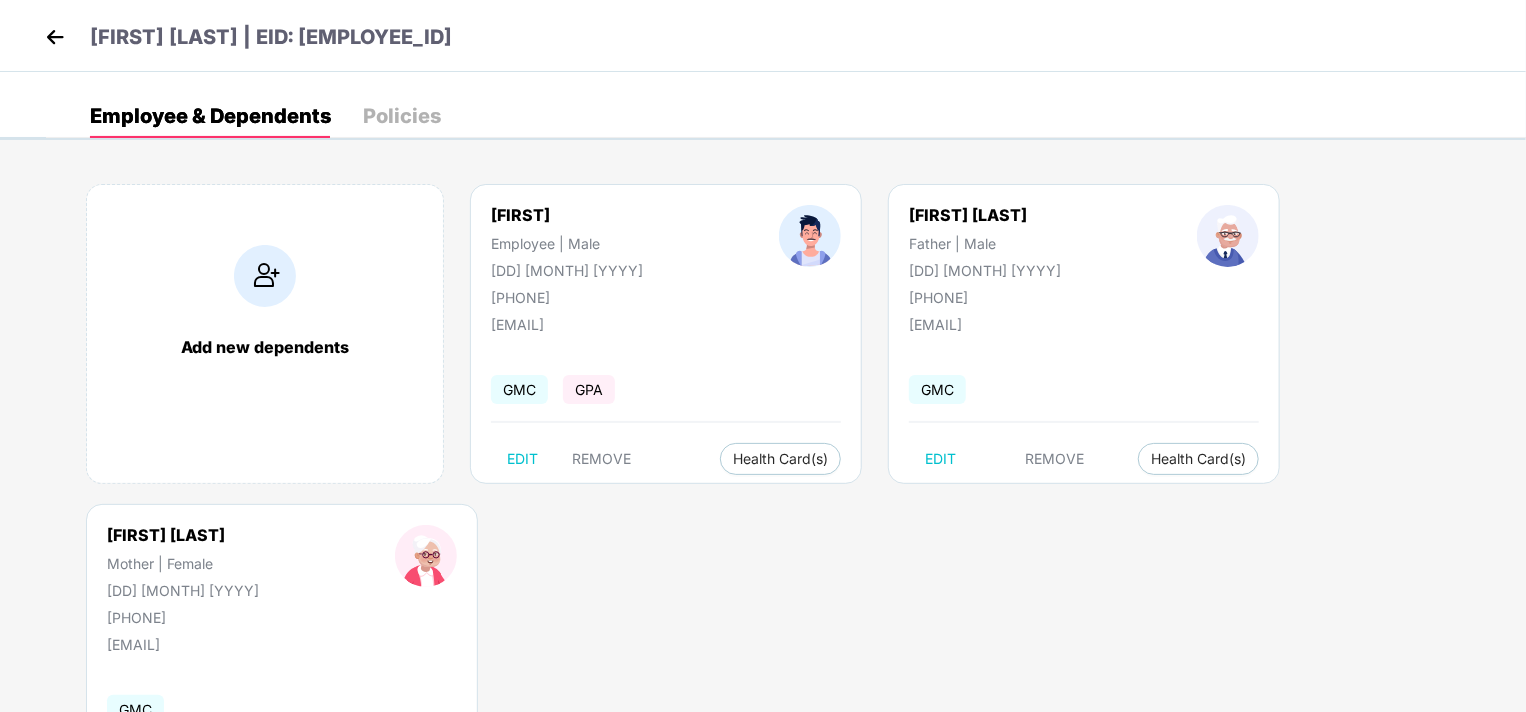 click at bounding box center (55, 37) 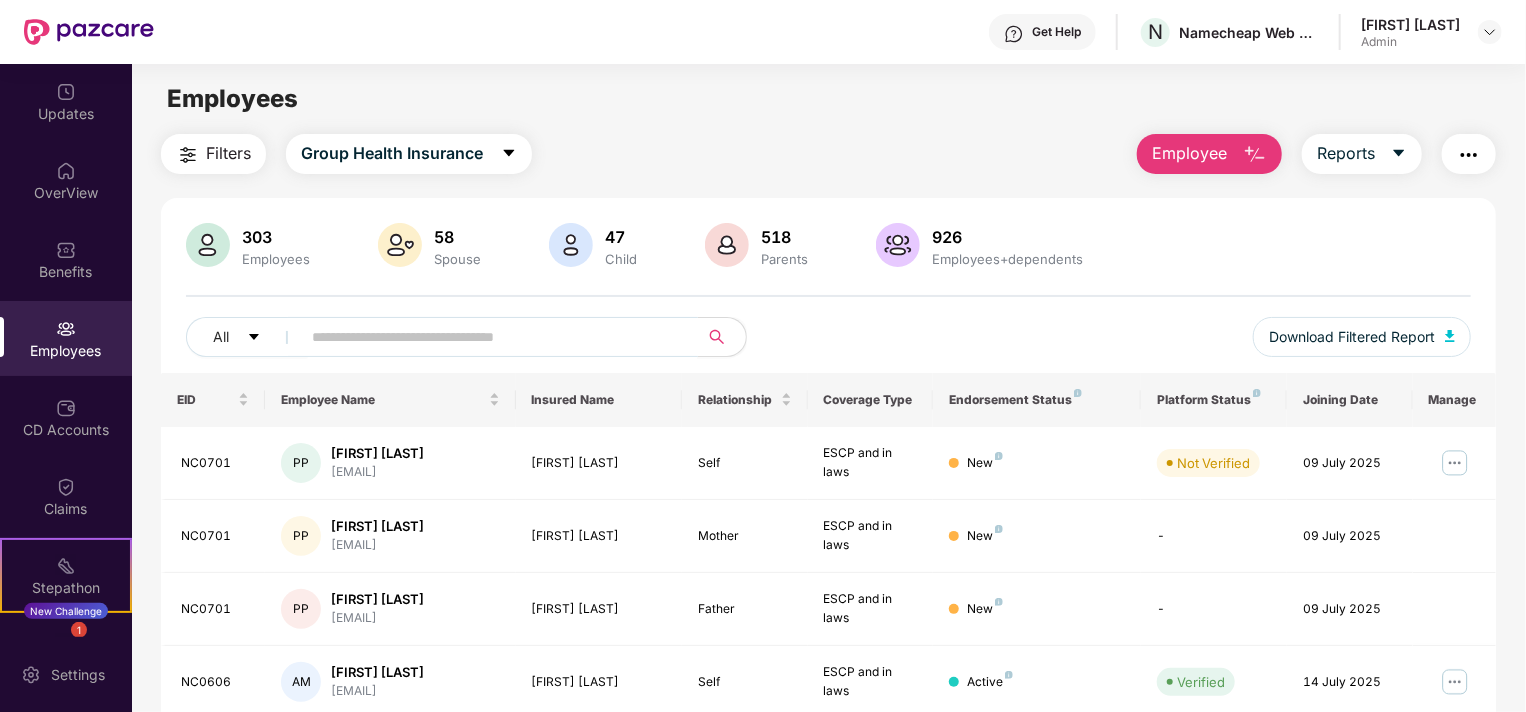 click at bounding box center [493, 337] 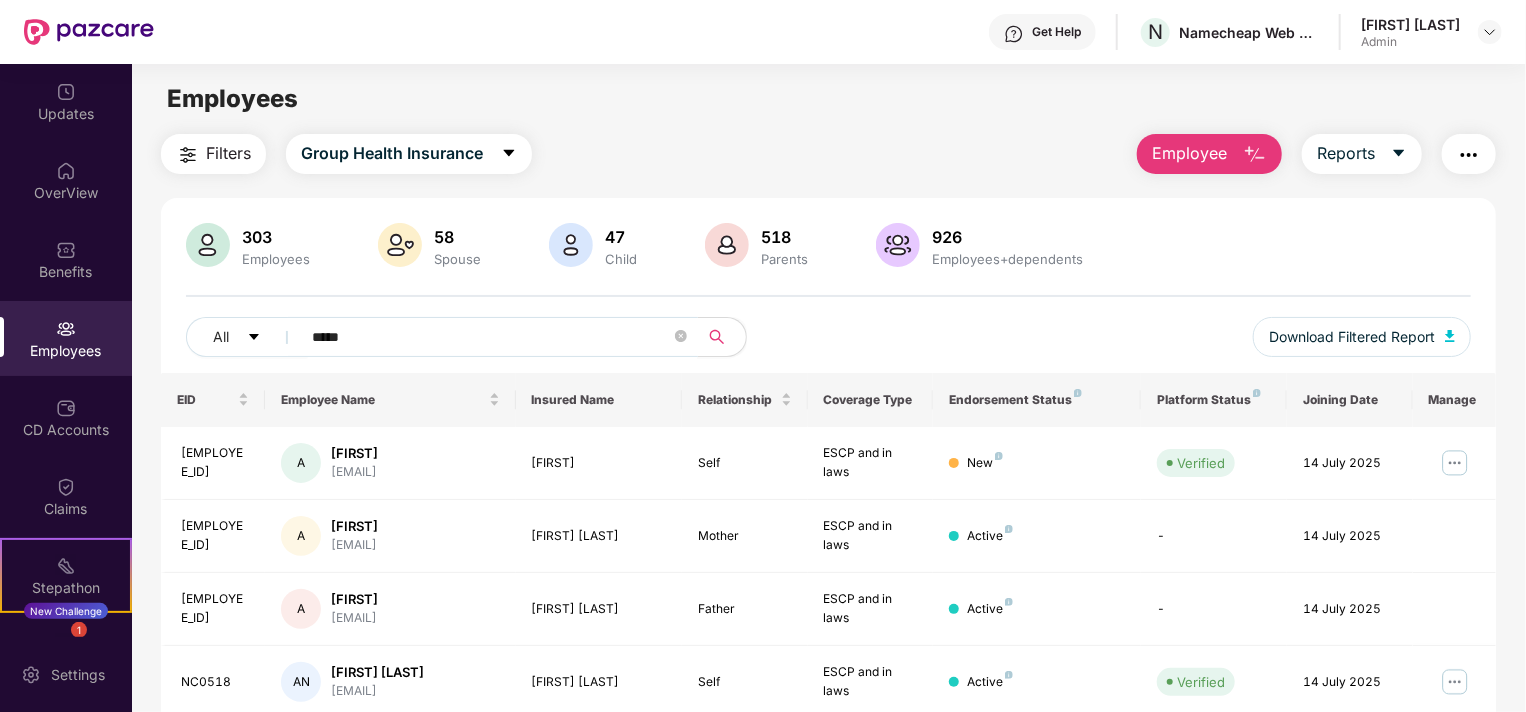 type on "*****" 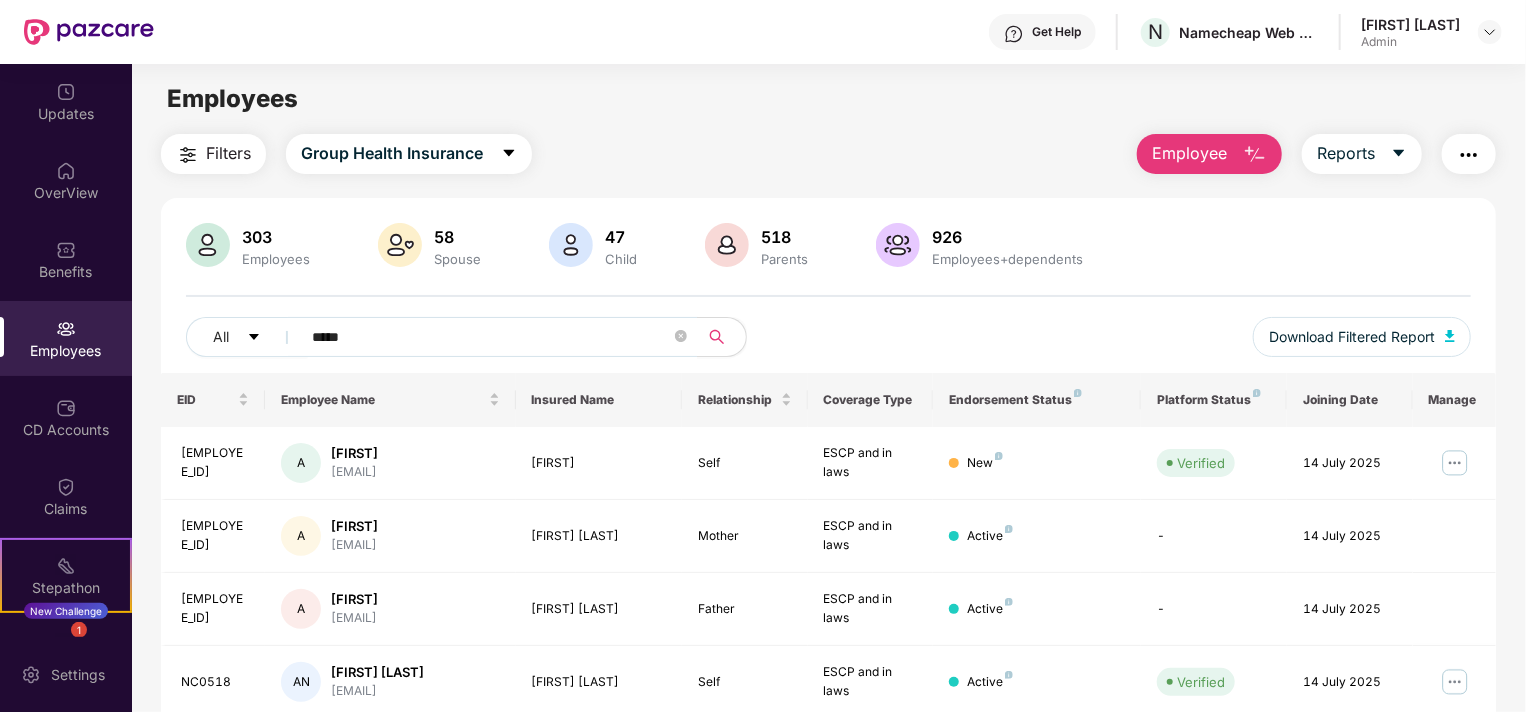 click on "303 Employees 58 Spouse 47 Child 518 Parents 926 Employees+dependents" at bounding box center (828, 247) 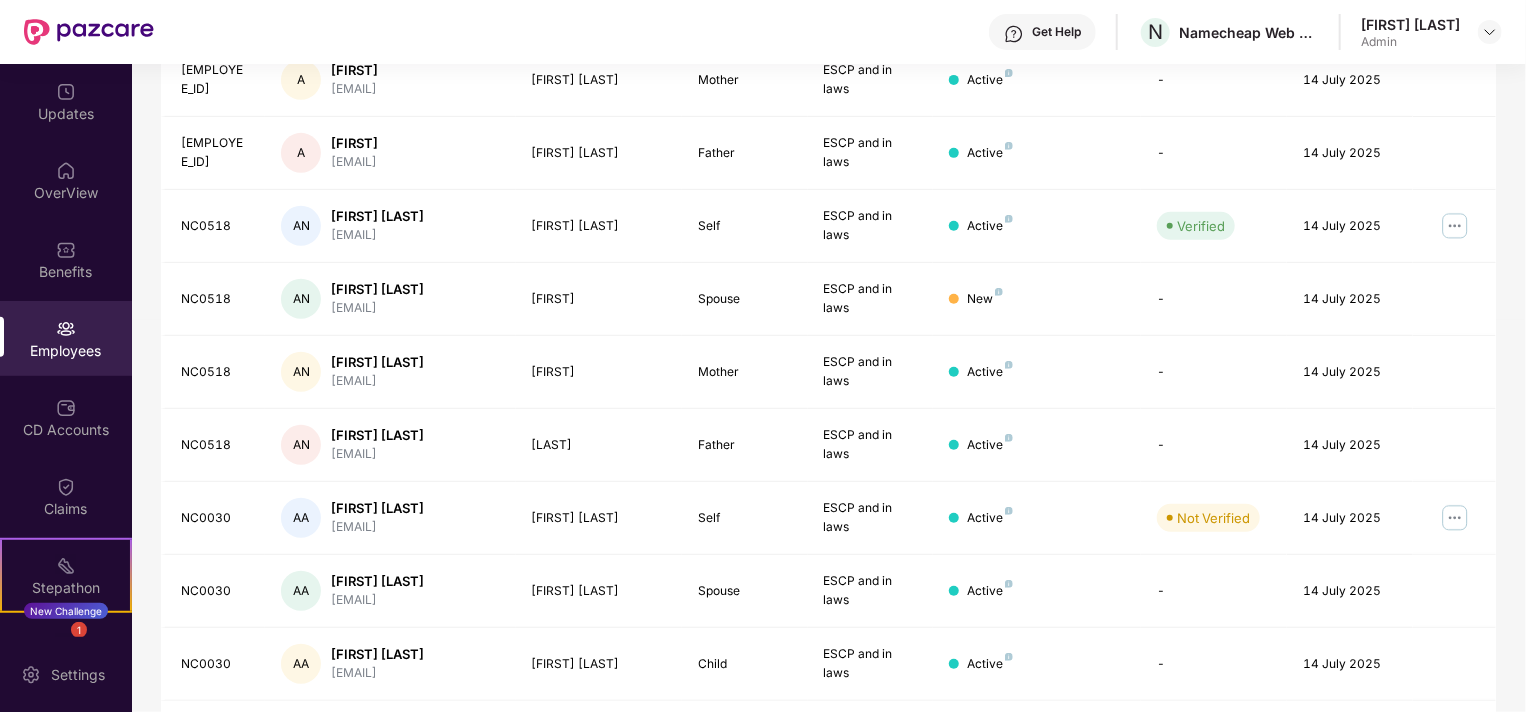 scroll, scrollTop: 514, scrollLeft: 0, axis: vertical 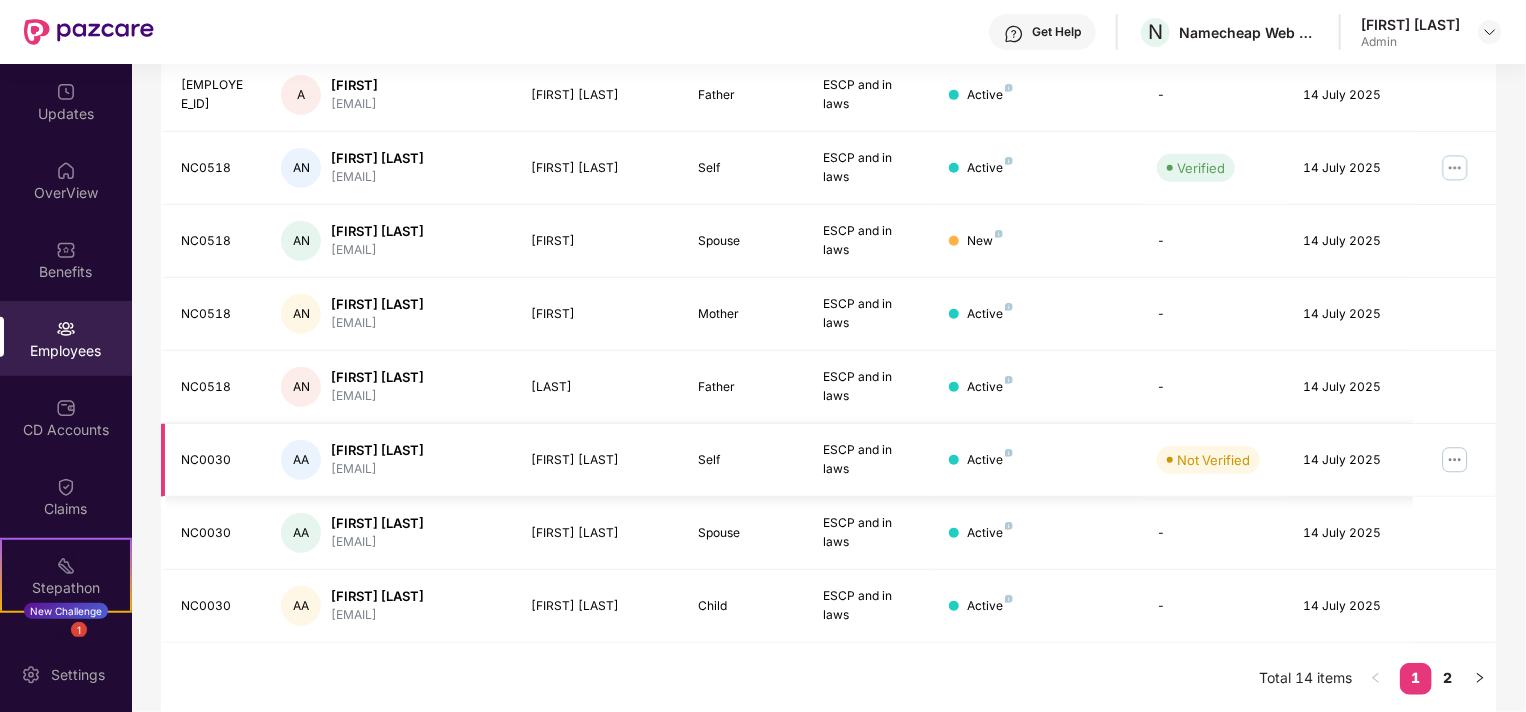 click at bounding box center (1455, 460) 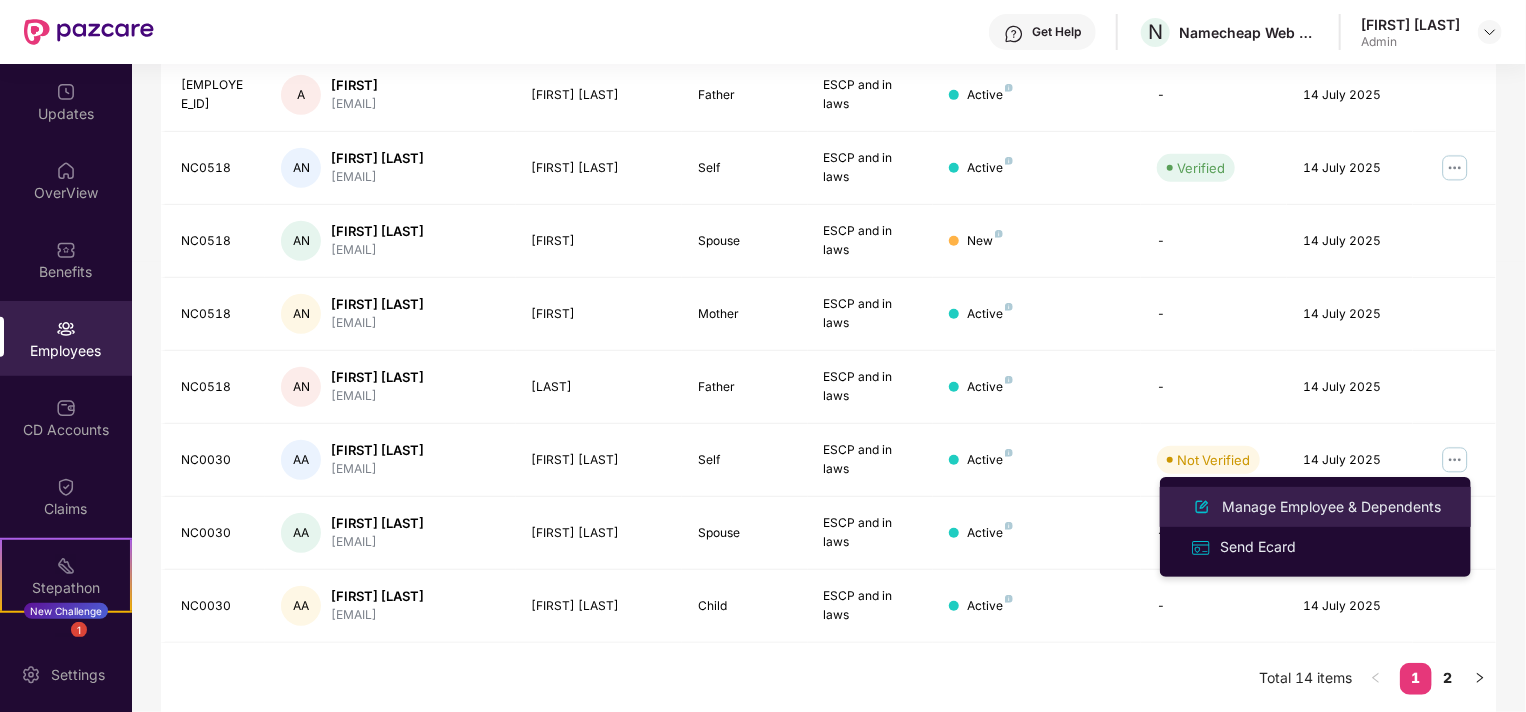 click on "Manage Employee & Dependents" at bounding box center [1331, 507] 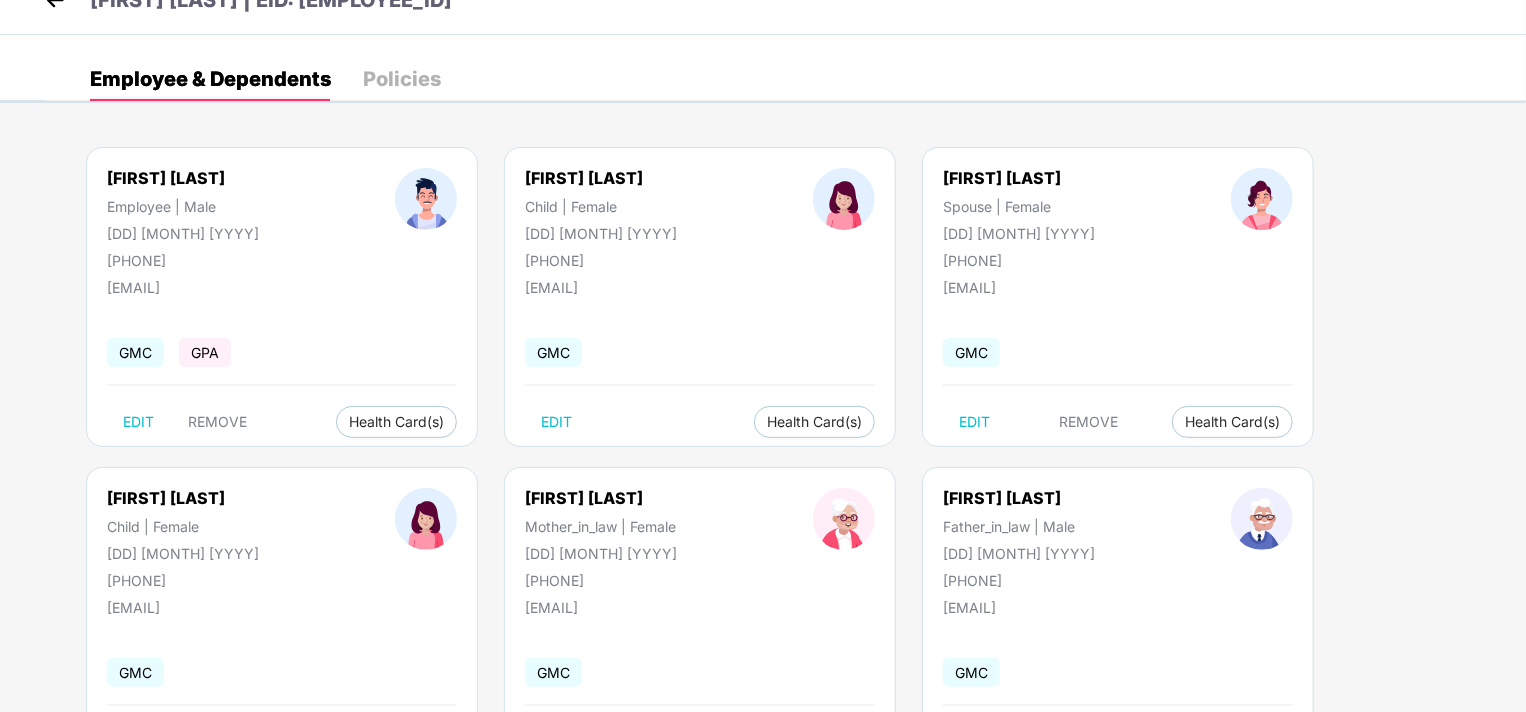 scroll, scrollTop: 40, scrollLeft: 0, axis: vertical 